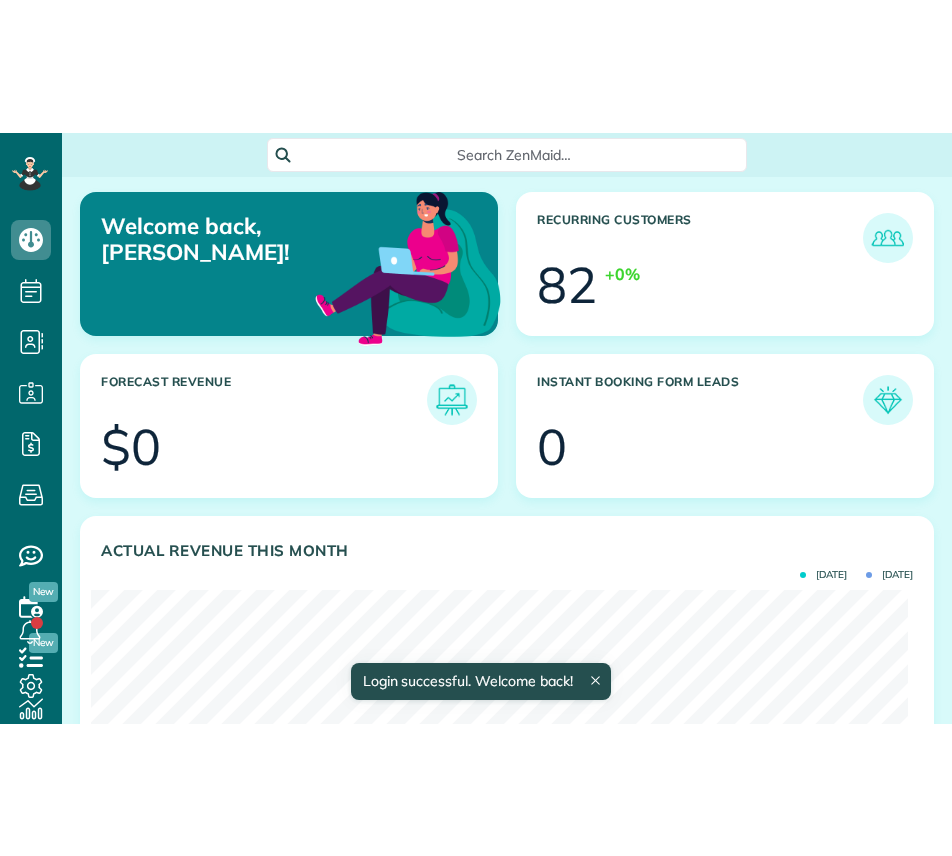 scroll, scrollTop: 0, scrollLeft: 0, axis: both 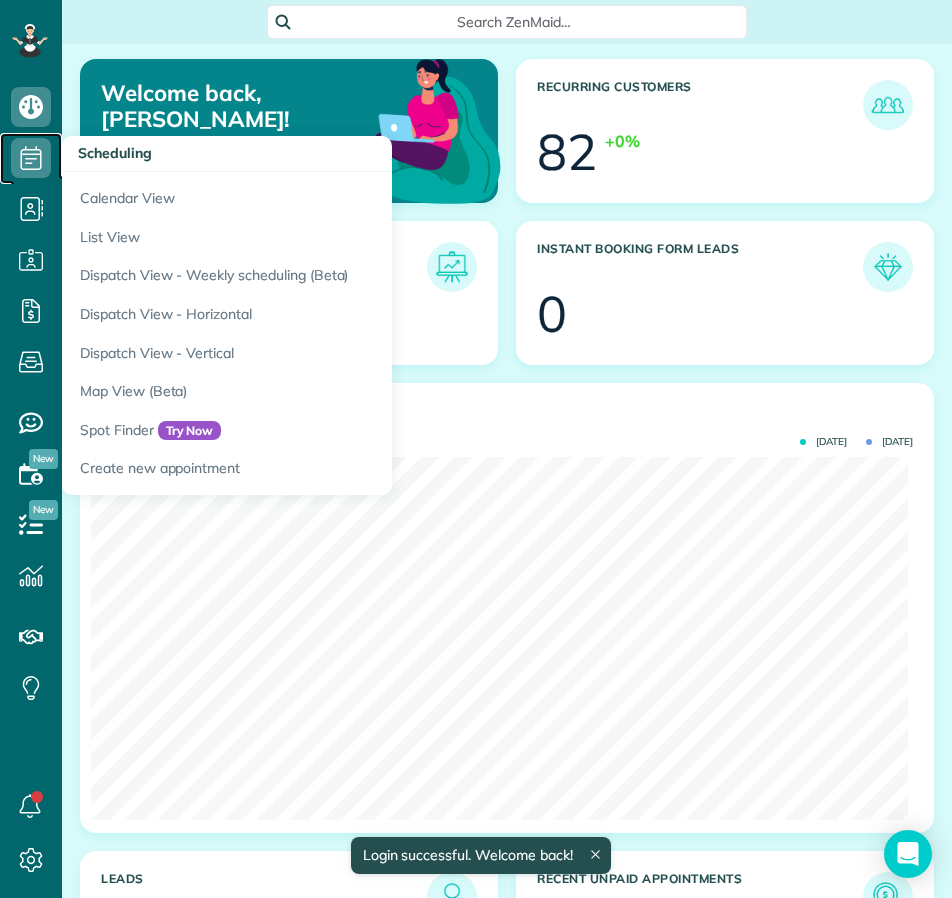 click 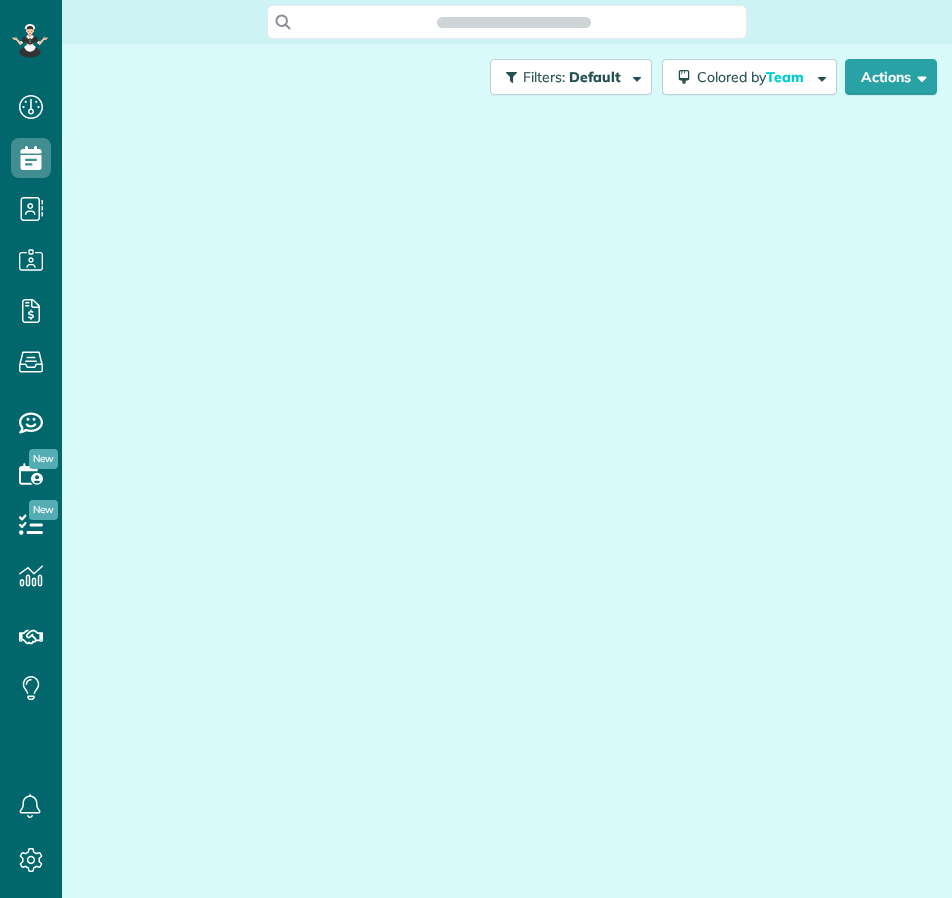 scroll, scrollTop: 0, scrollLeft: 0, axis: both 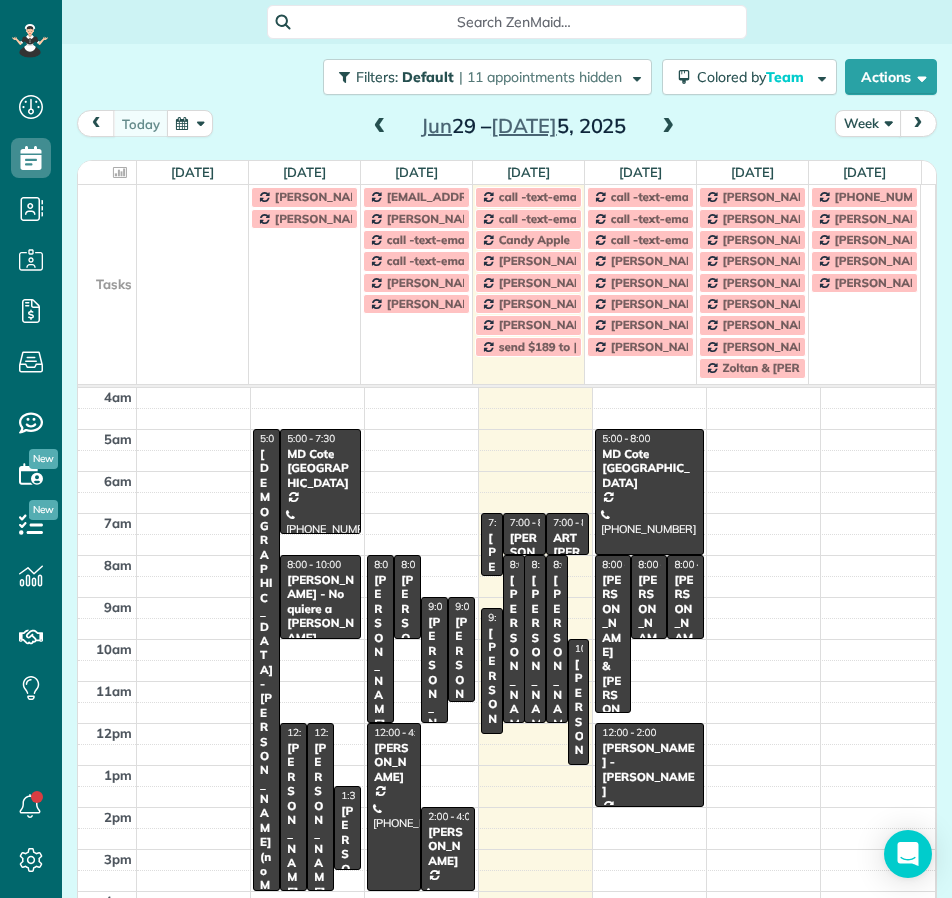 click on "Week" at bounding box center (868, 123) 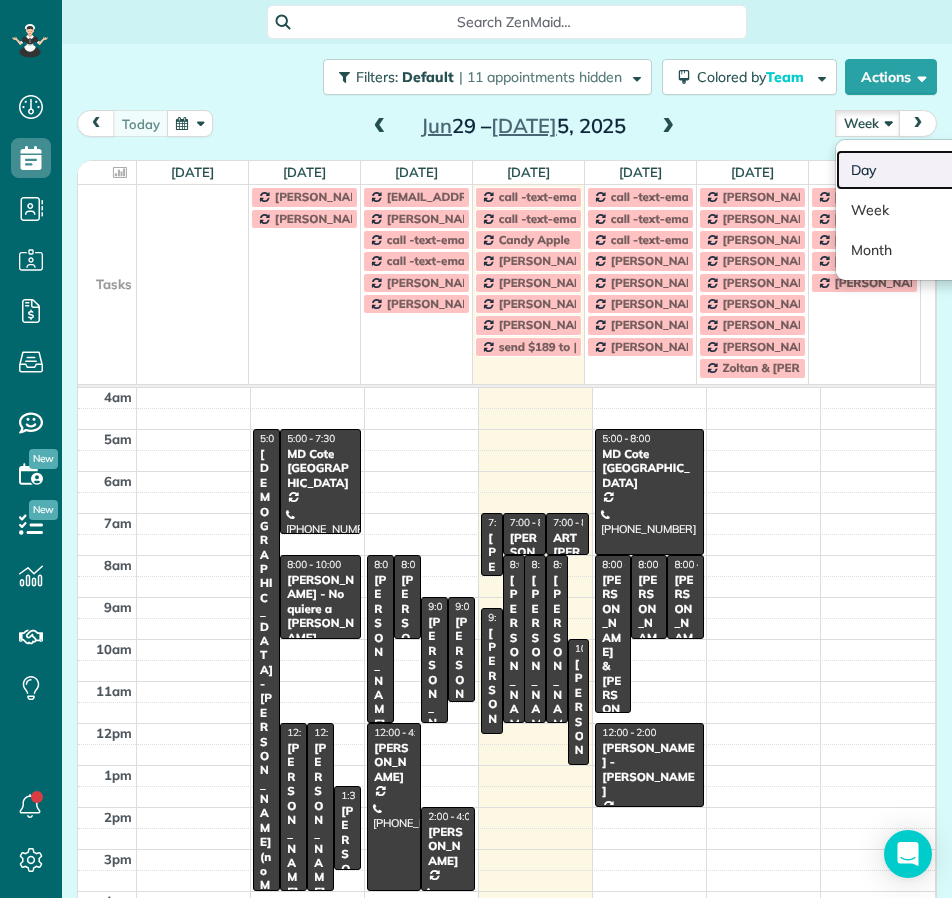 click on "Day" at bounding box center (915, 170) 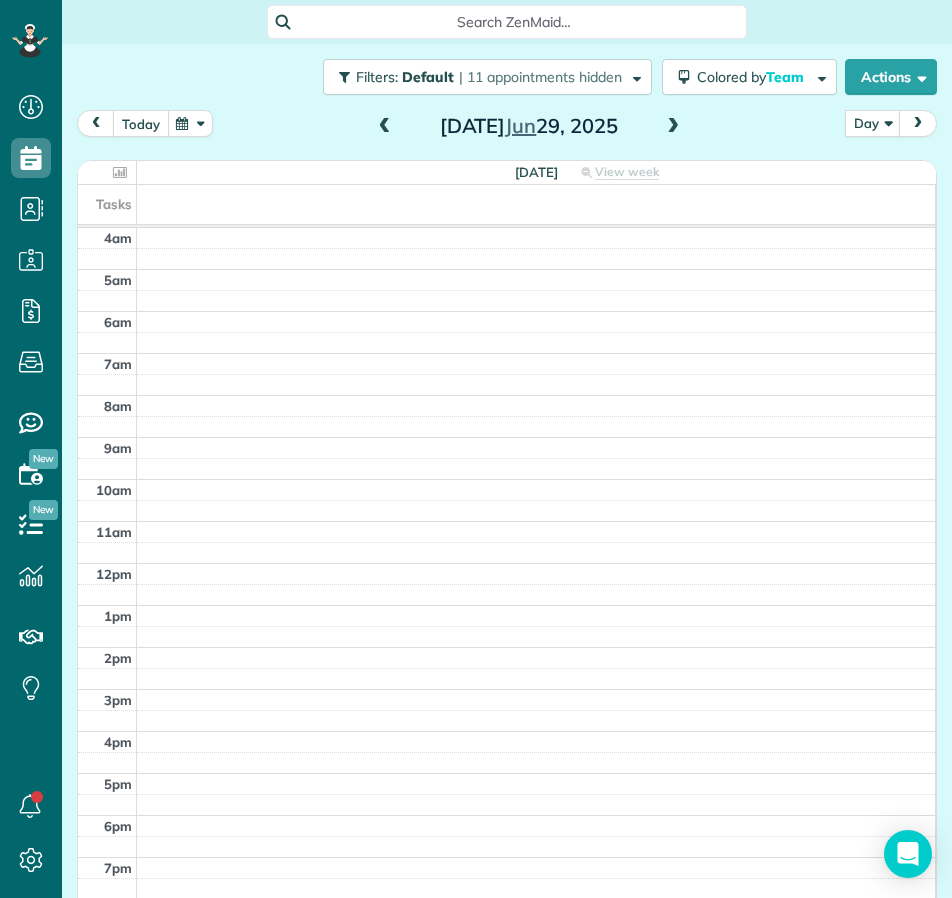 click on "today" at bounding box center (141, 123) 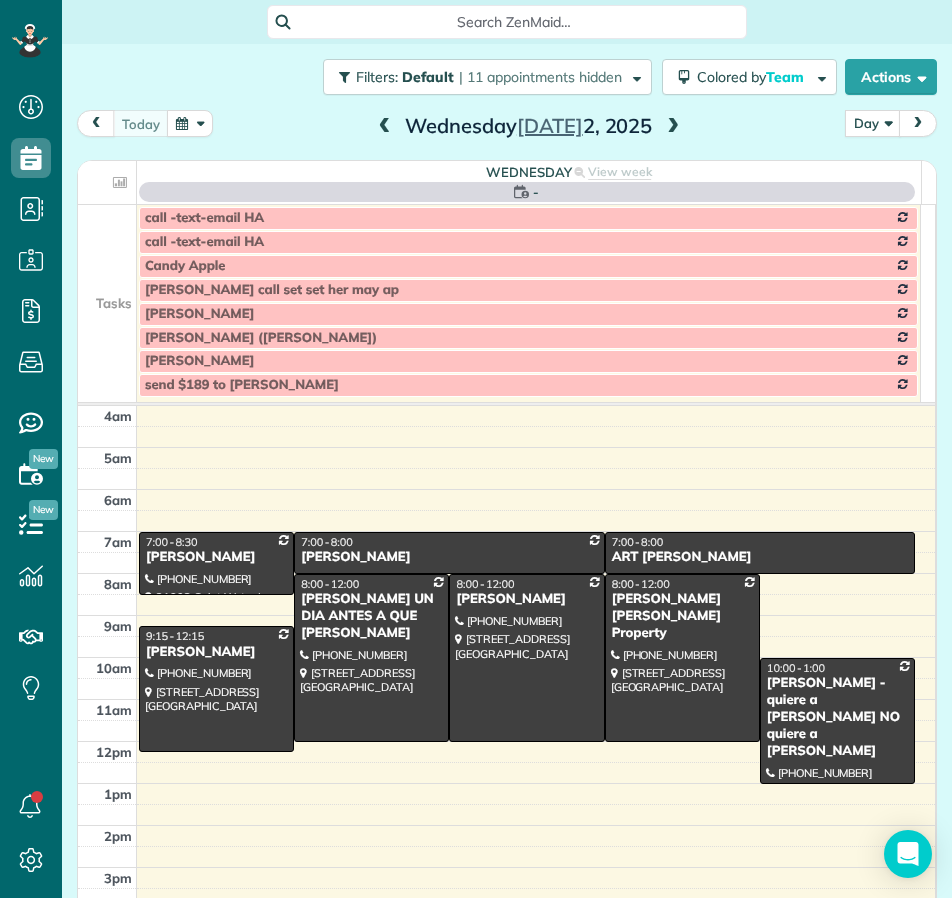 scroll, scrollTop: 127, scrollLeft: 0, axis: vertical 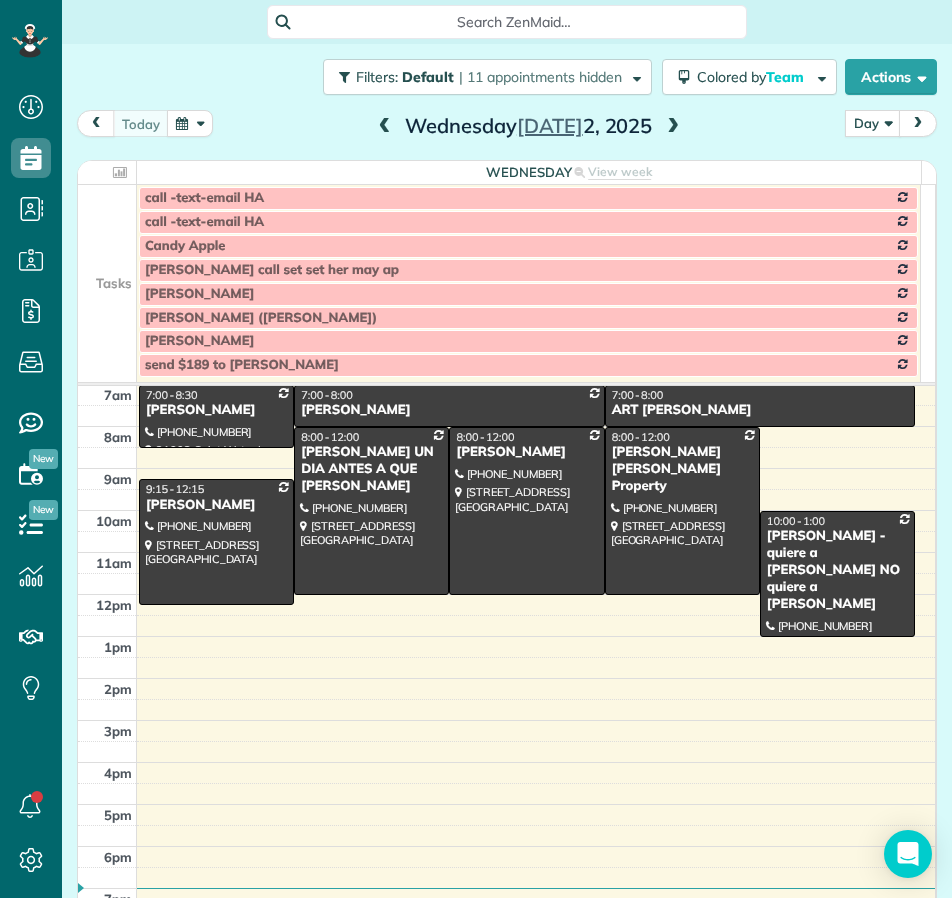 click at bounding box center [673, 127] 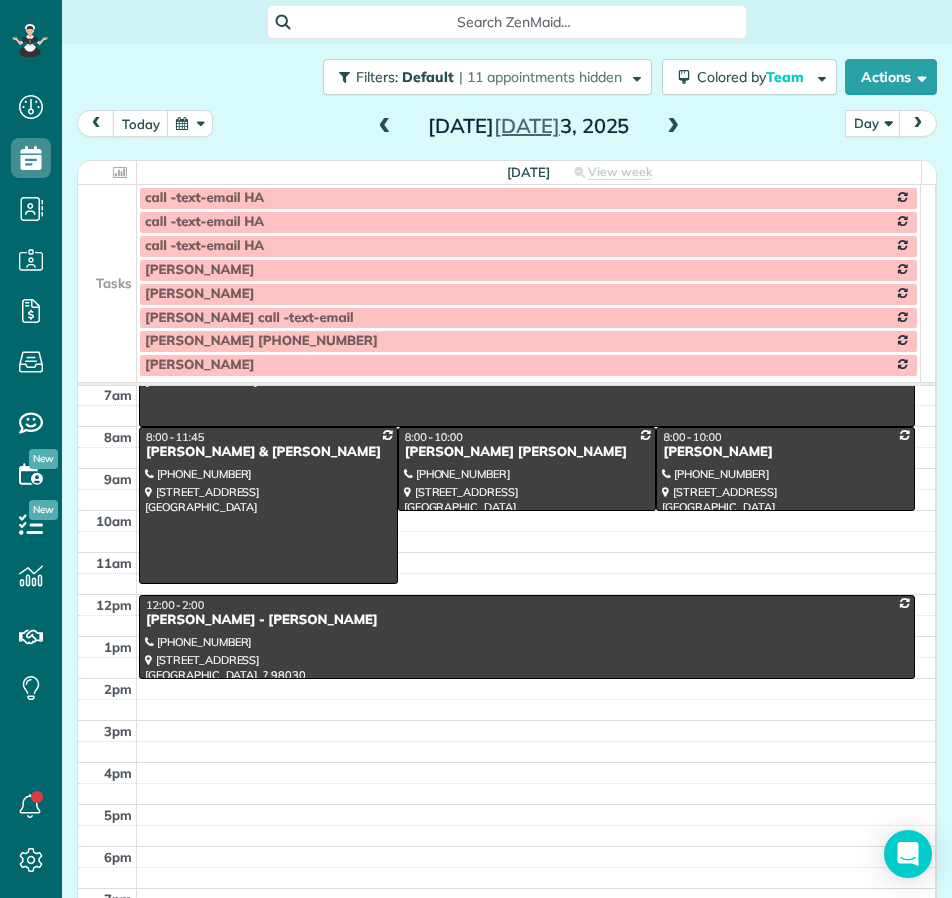 click at bounding box center [107, 270] 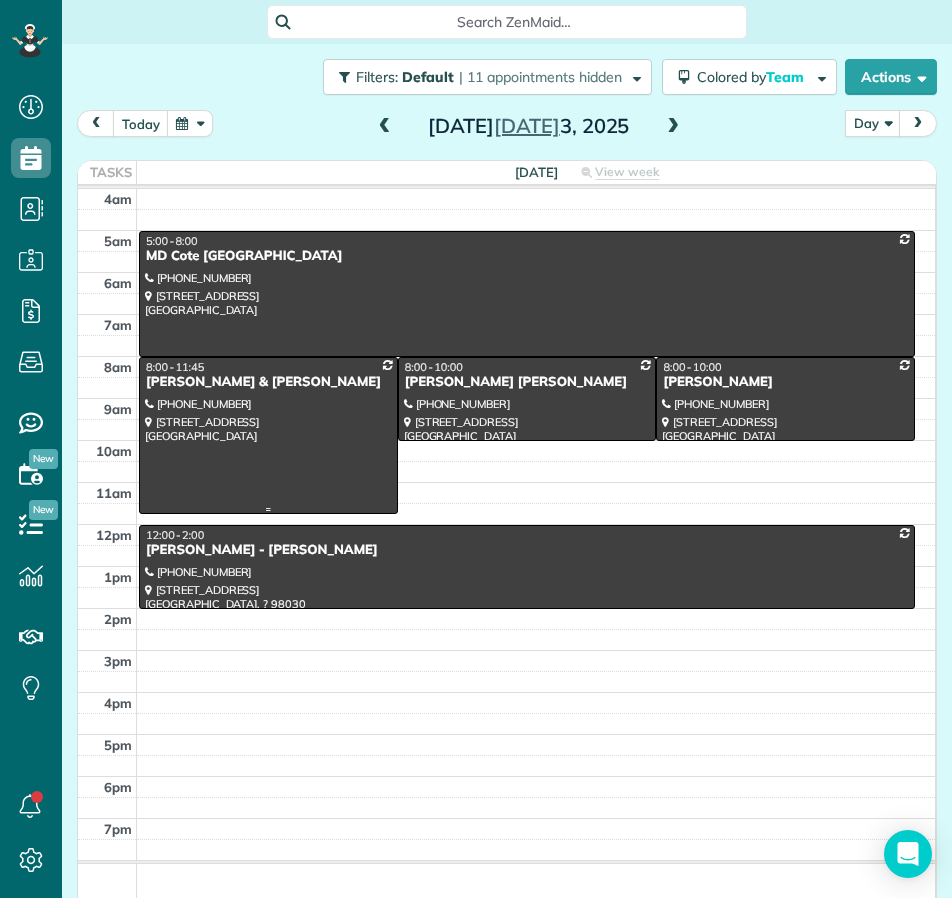 click at bounding box center (268, 436) 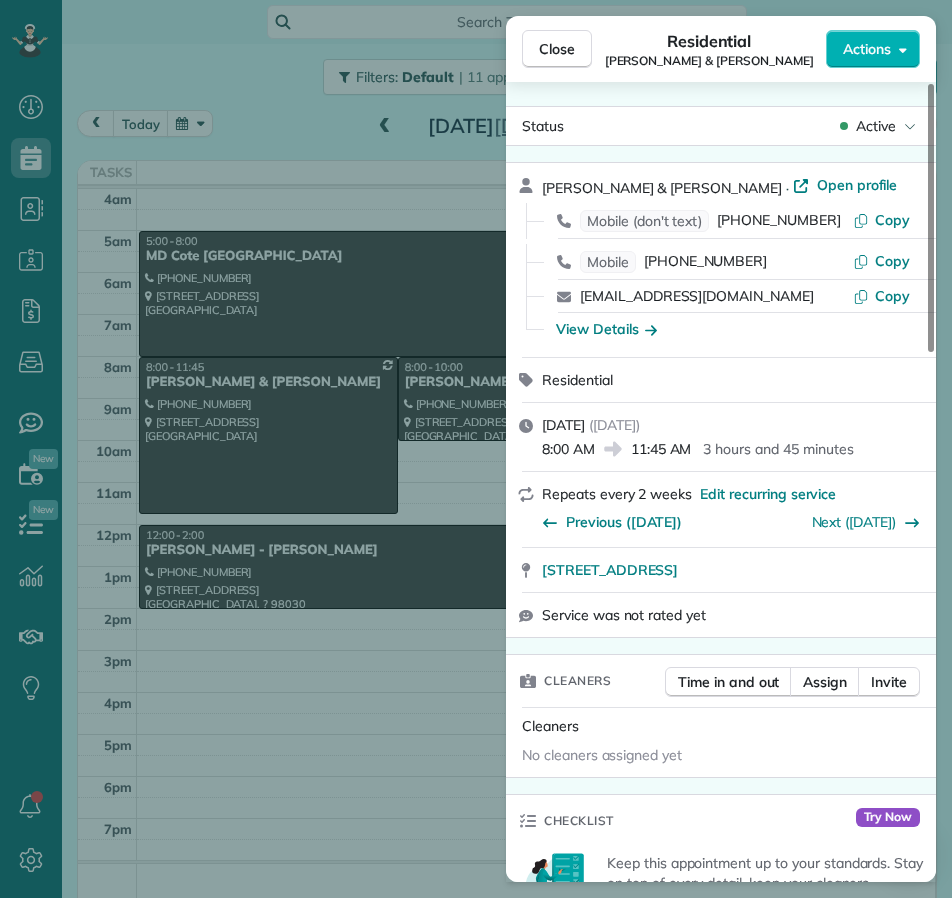 drag, startPoint x: 774, startPoint y: 60, endPoint x: 640, endPoint y: 67, distance: 134.18271 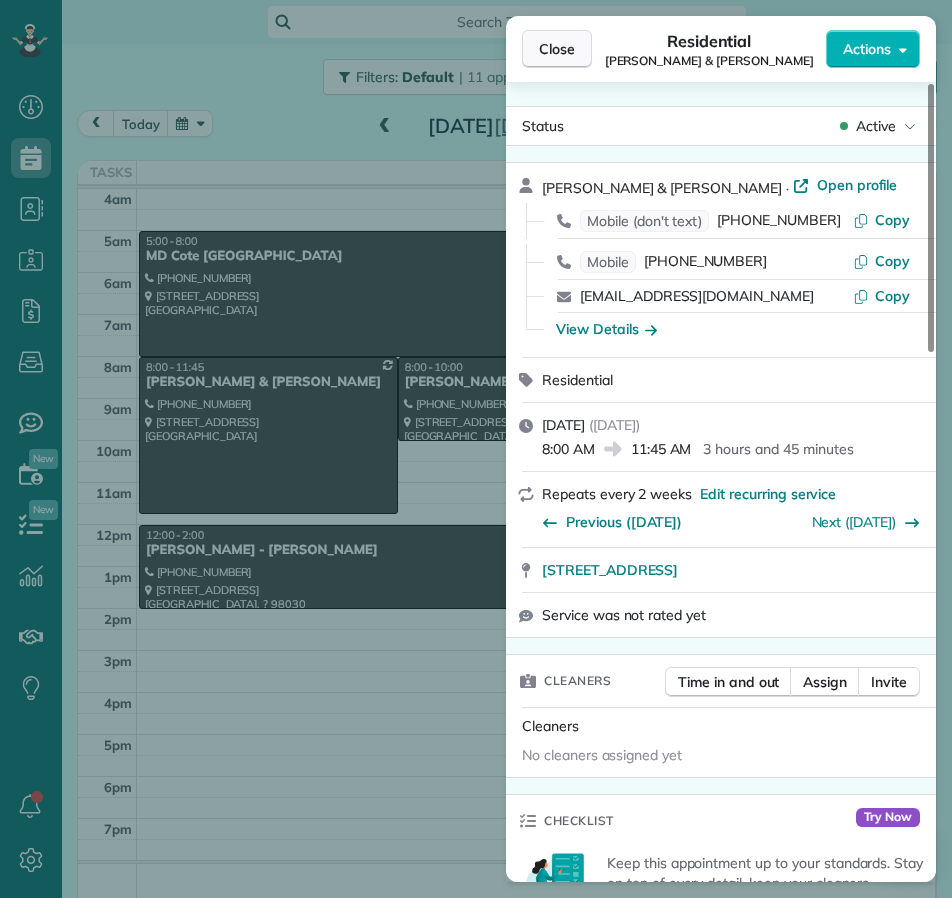 click on "Close" at bounding box center [557, 49] 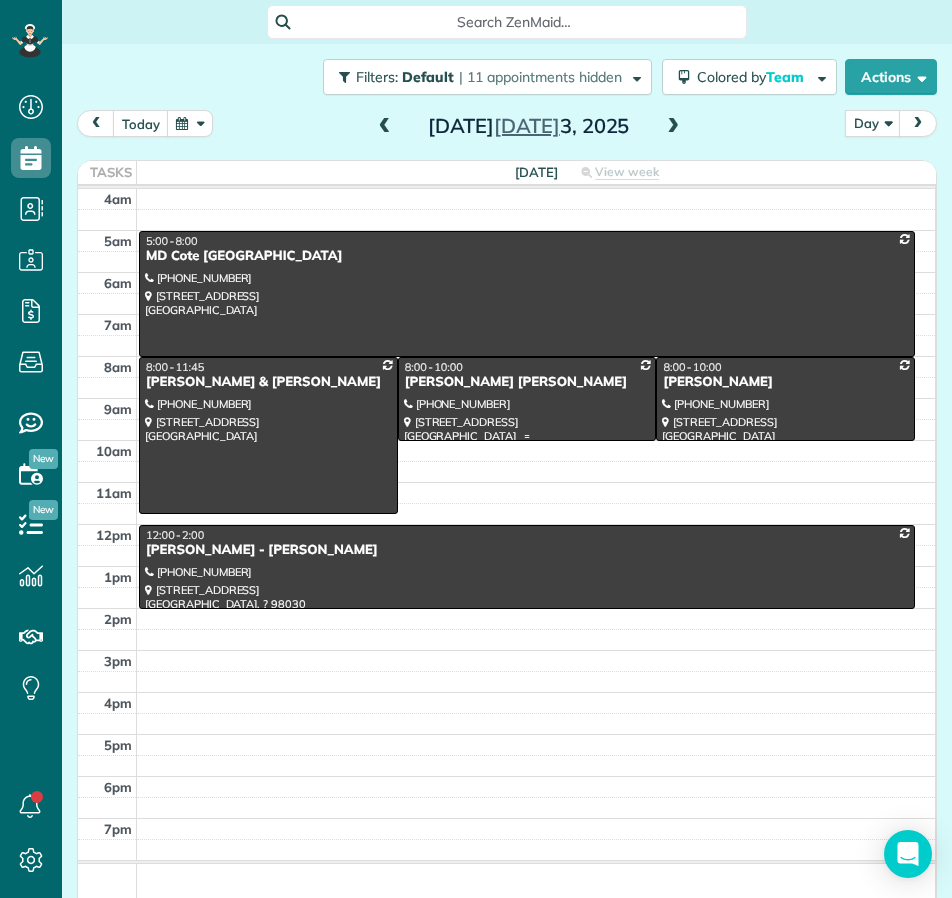 click at bounding box center (527, 399) 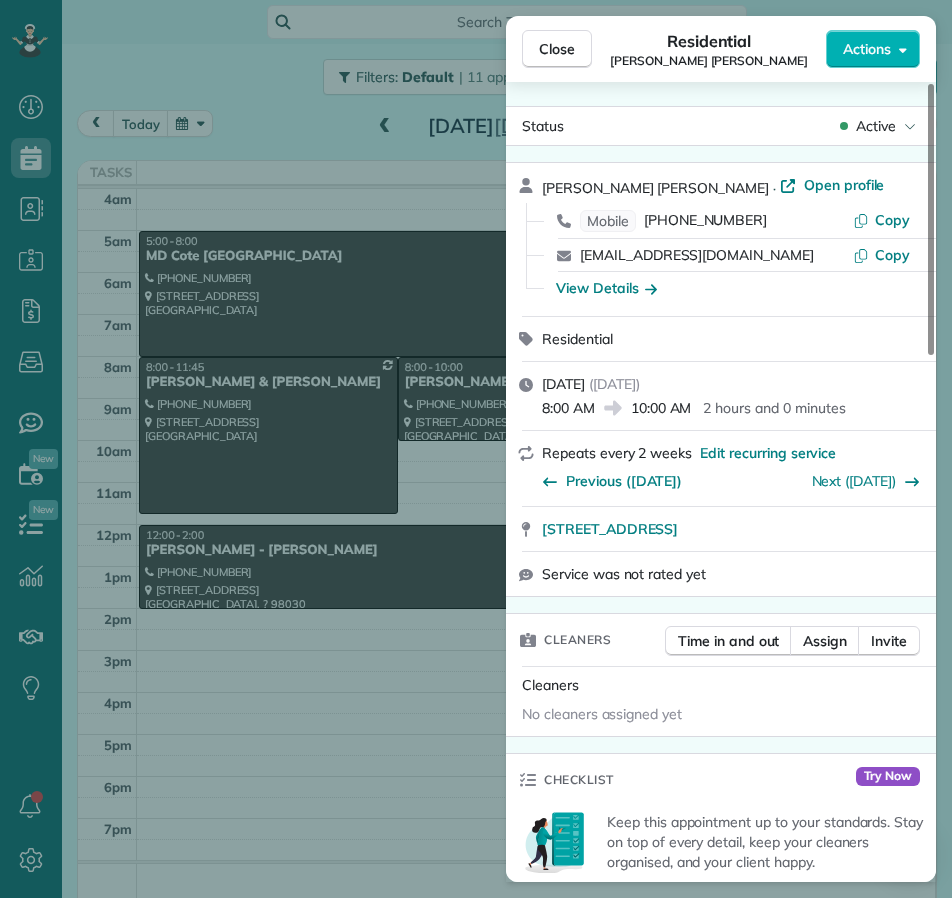 drag, startPoint x: 762, startPoint y: 61, endPoint x: 663, endPoint y: 67, distance: 99.18165 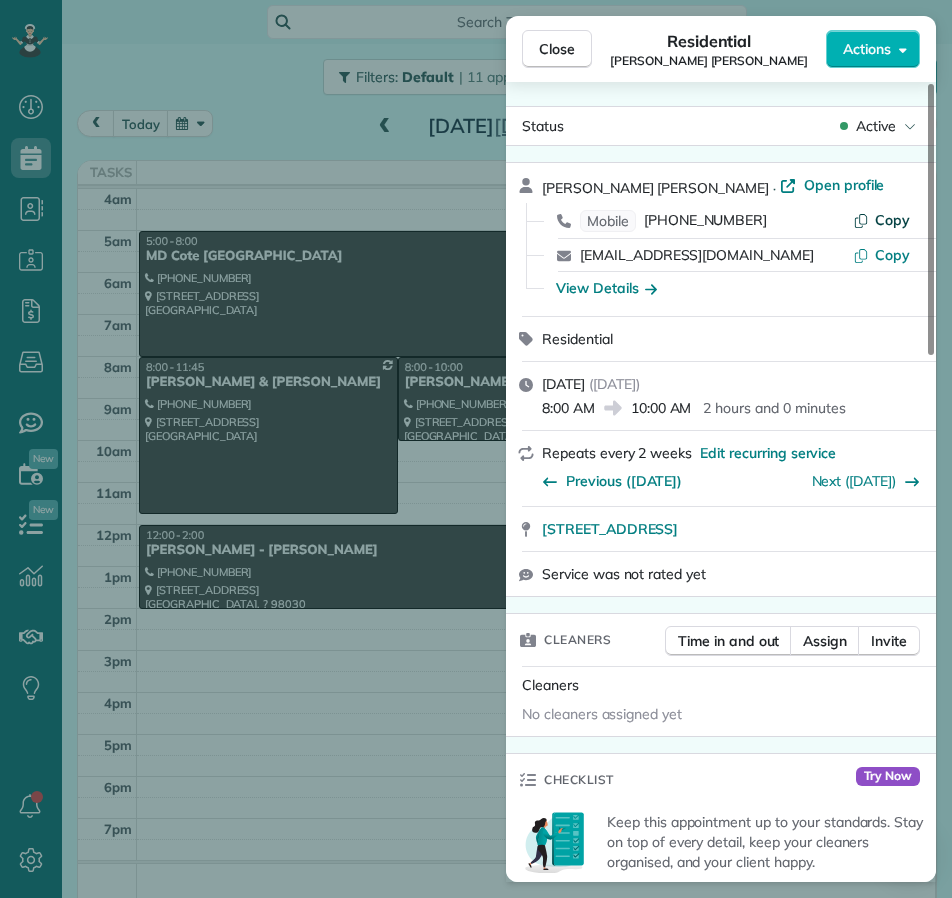 click on "Copy" at bounding box center (881, 220) 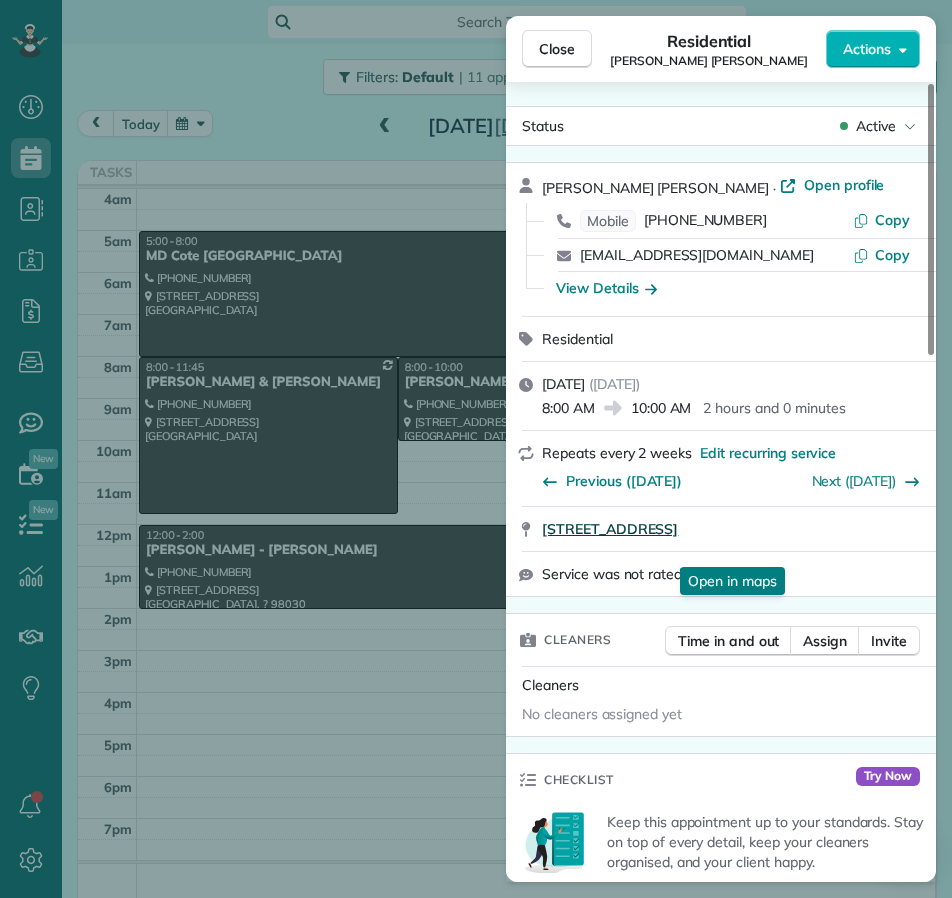 drag, startPoint x: 534, startPoint y: 533, endPoint x: 817, endPoint y: 553, distance: 283.70584 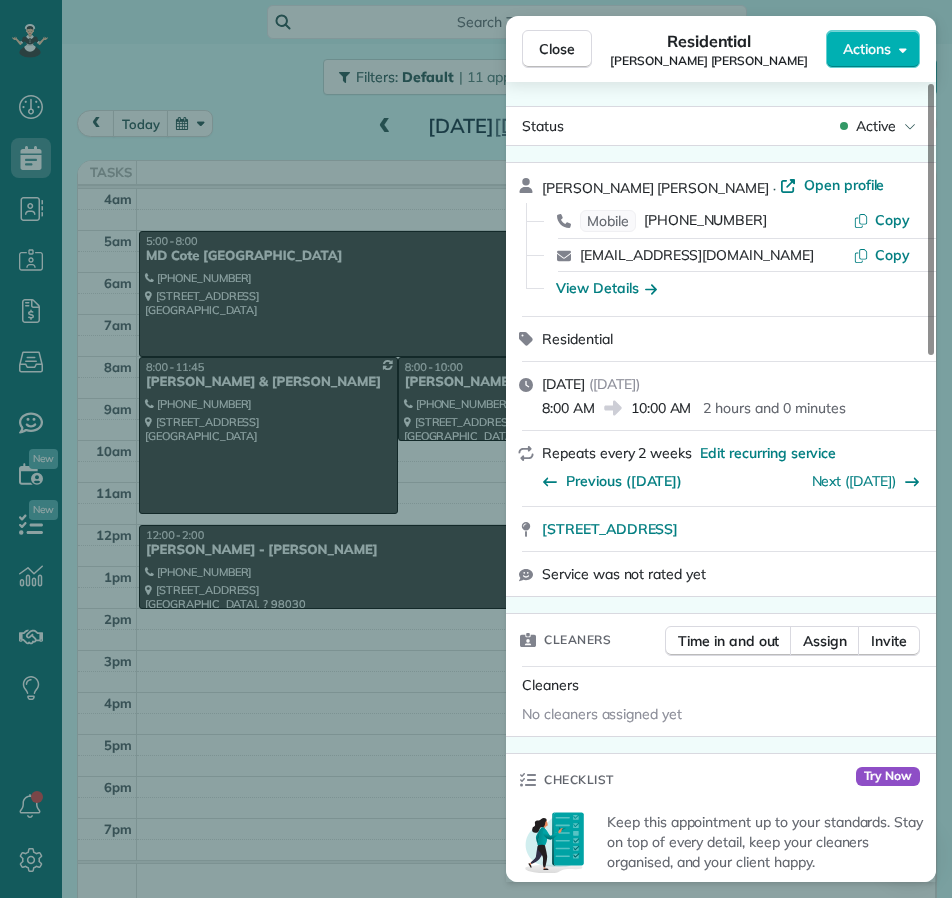 click on "View Details" at bounding box center (733, 288) 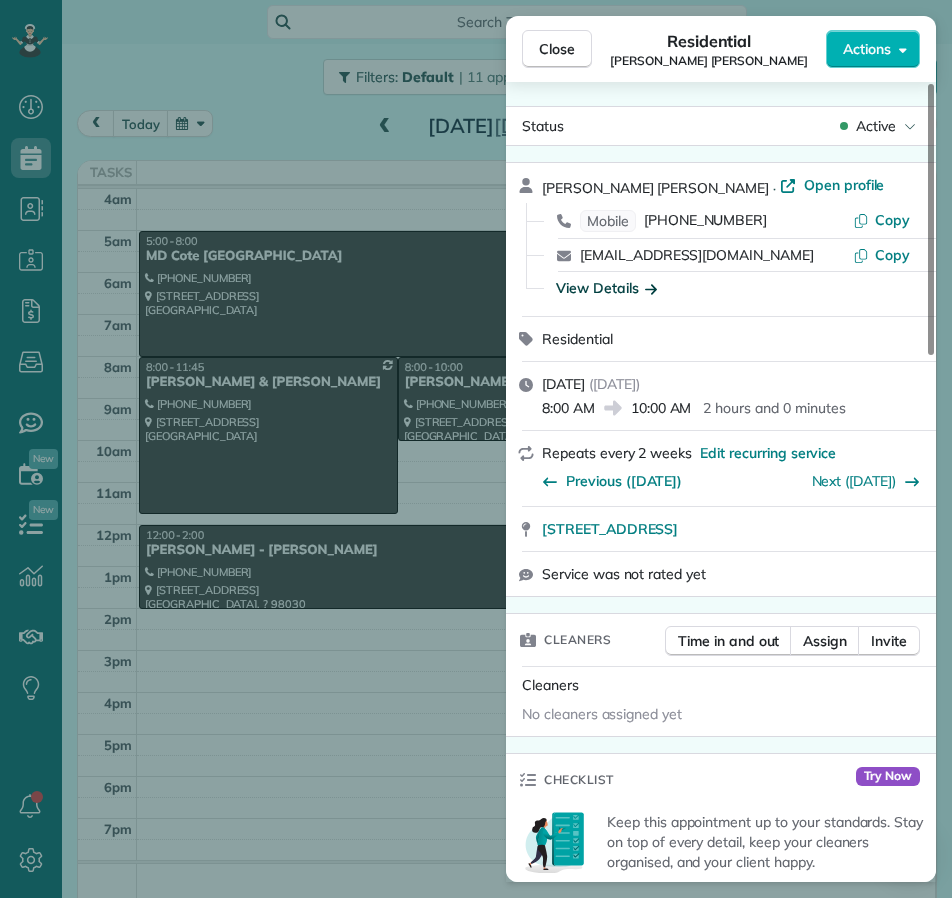 click on "View Details" at bounding box center [606, 288] 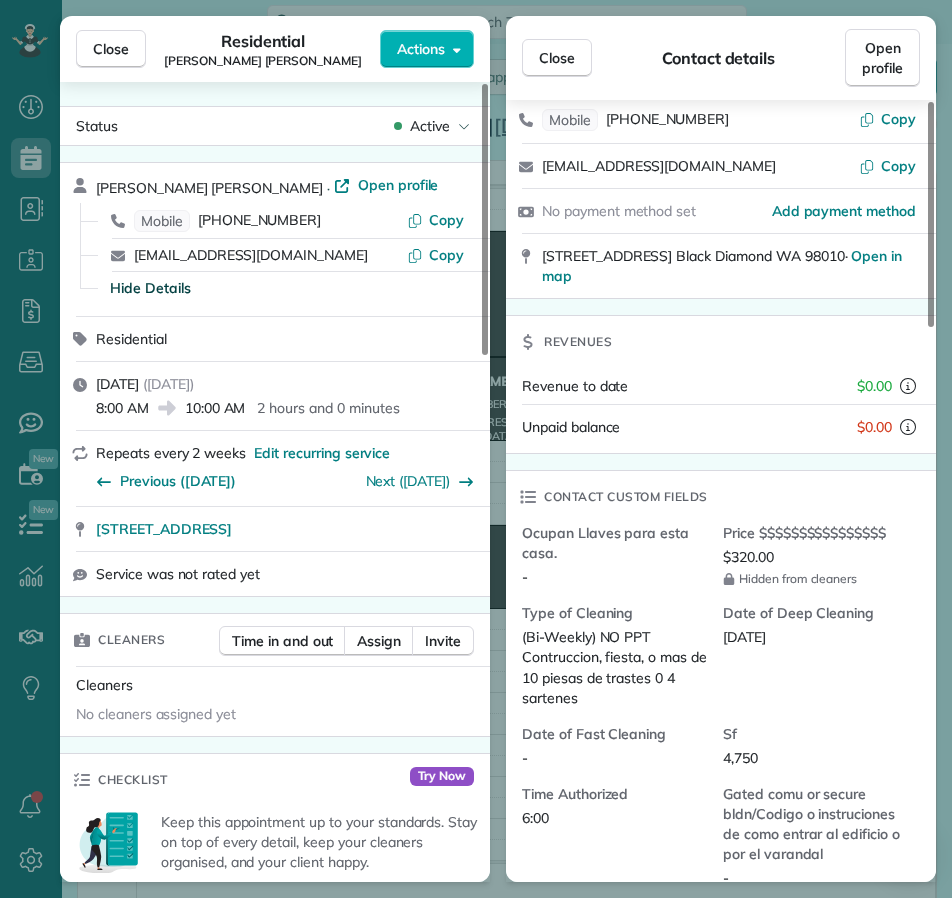scroll, scrollTop: 200, scrollLeft: 0, axis: vertical 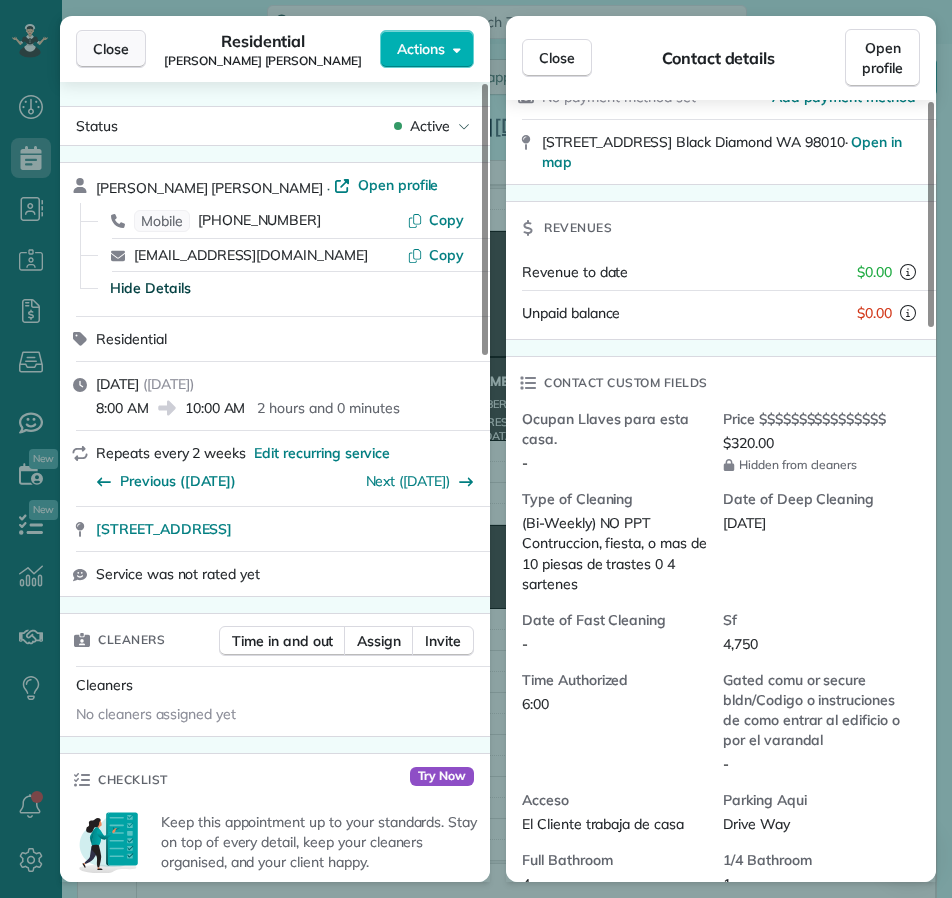 click on "Close" at bounding box center (111, 49) 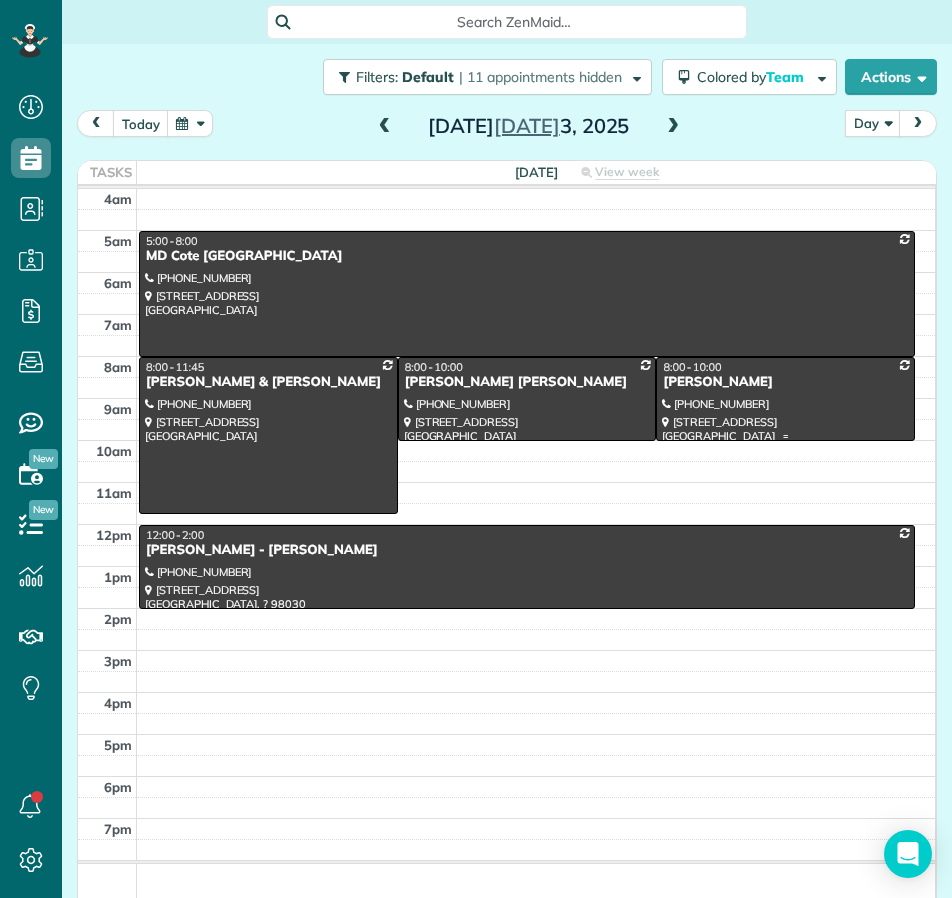 click on "Natalie Gossett" at bounding box center (785, 382) 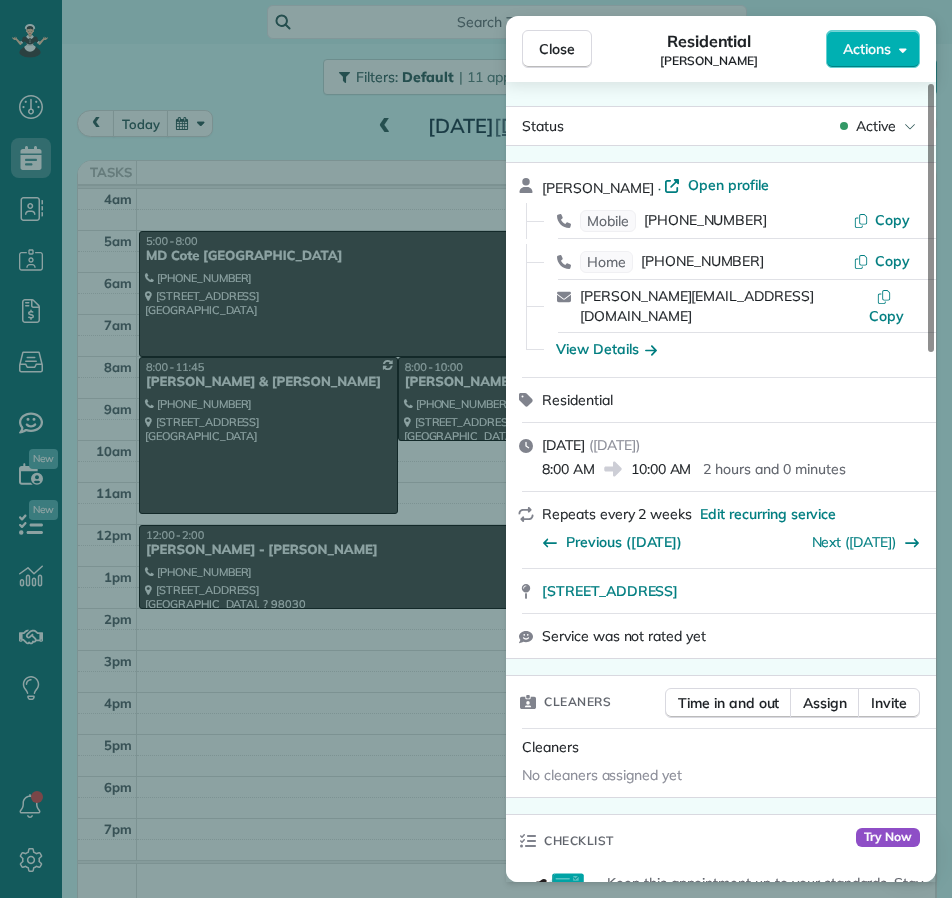 drag, startPoint x: 765, startPoint y: 66, endPoint x: 664, endPoint y: 73, distance: 101.24229 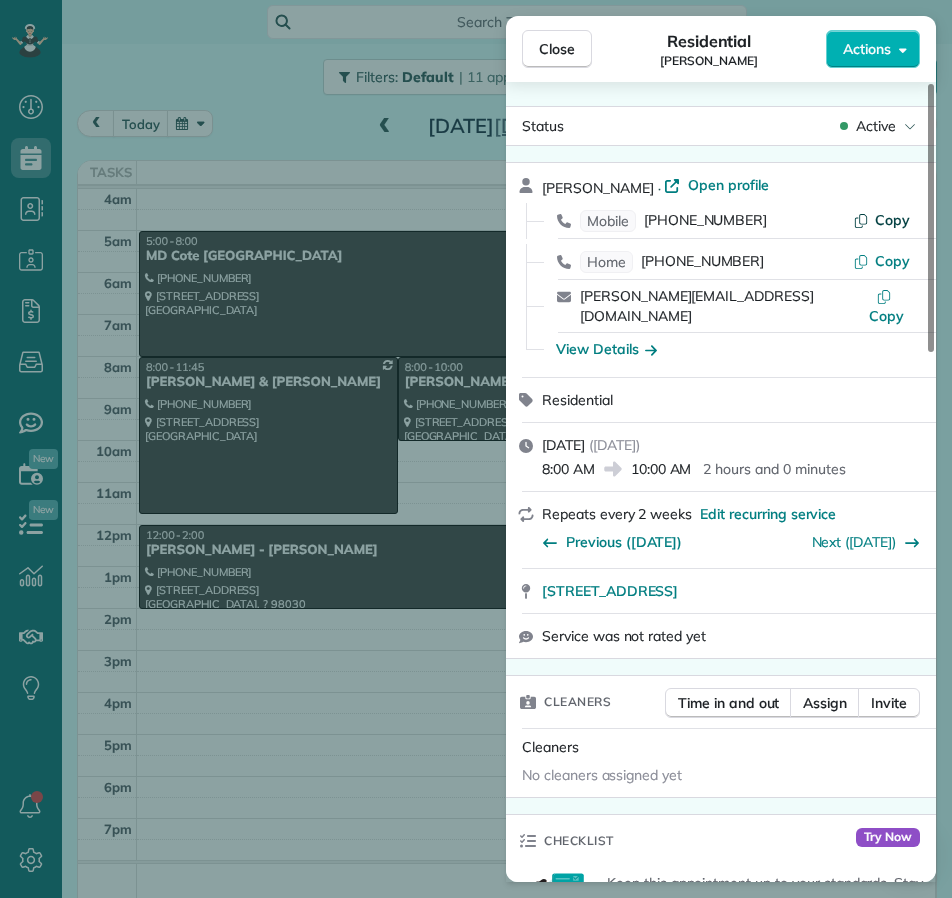 click on "Copy" at bounding box center (892, 220) 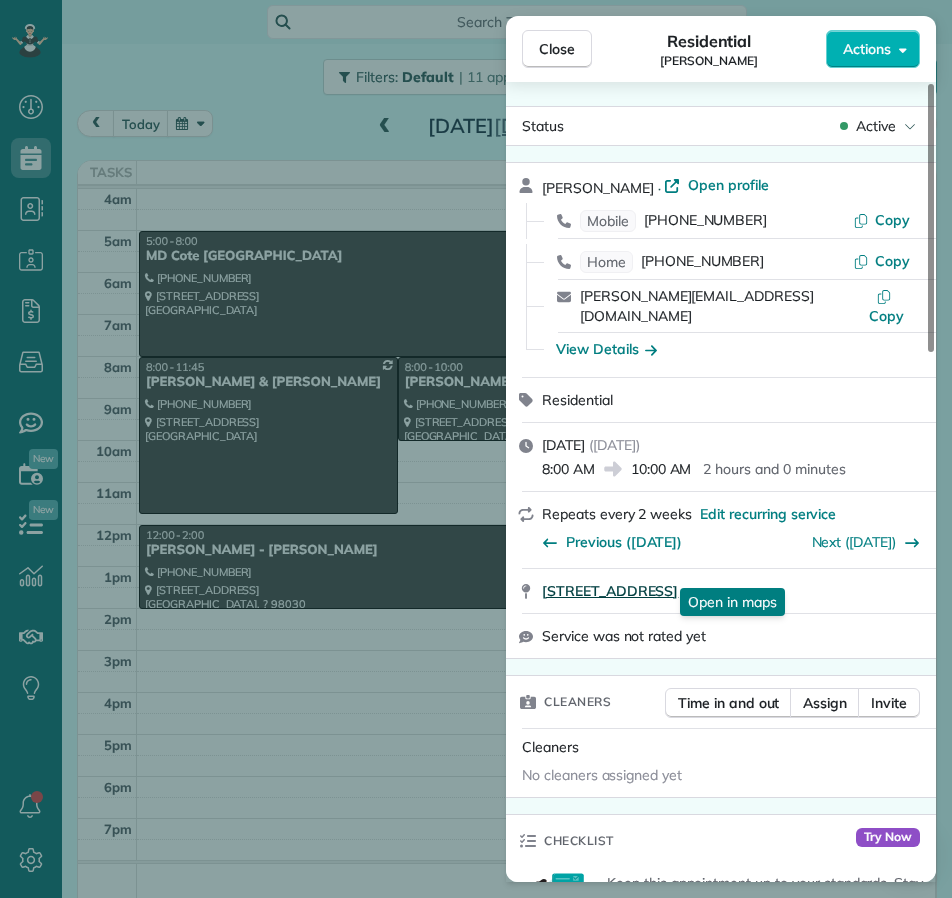 drag, startPoint x: 530, startPoint y: 574, endPoint x: 851, endPoint y: 579, distance: 321.03894 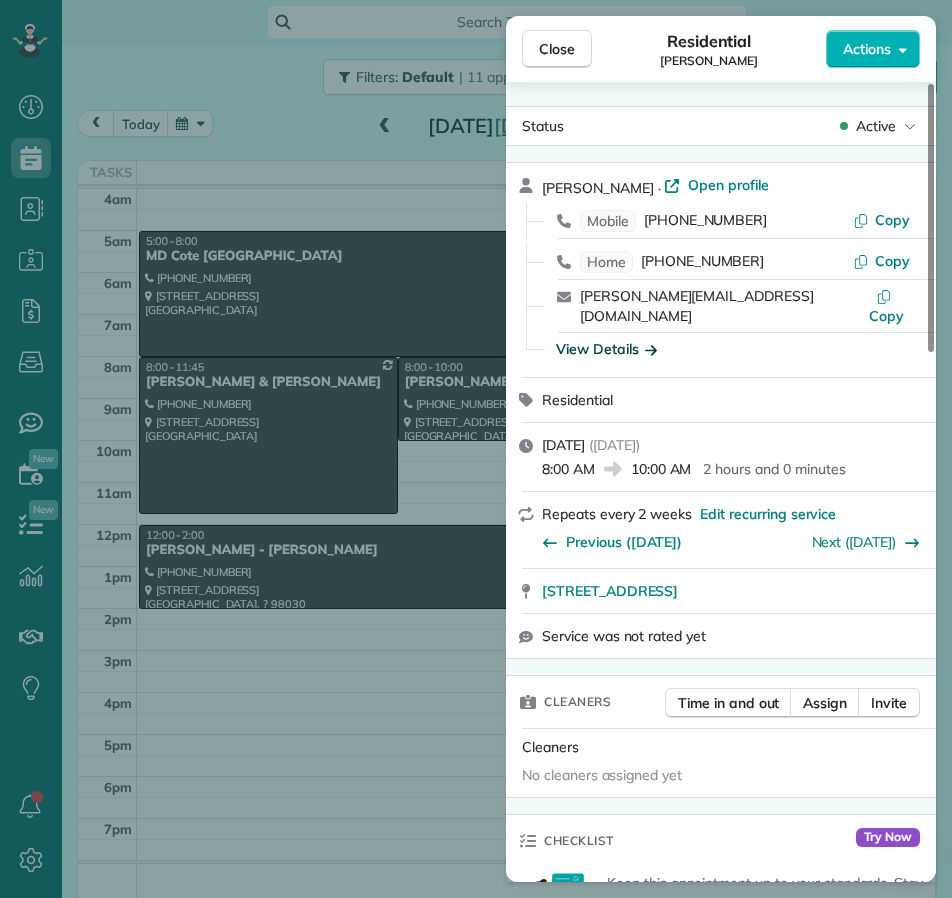 click on "View Details" at bounding box center [606, 349] 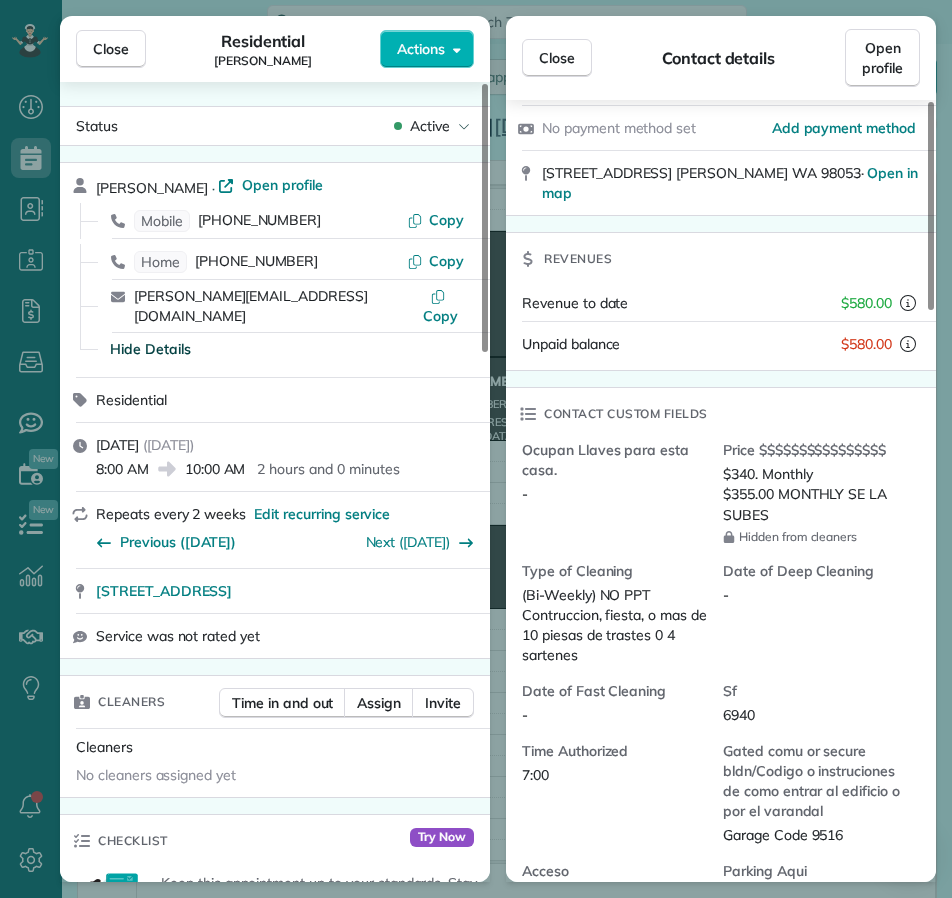 scroll, scrollTop: 300, scrollLeft: 0, axis: vertical 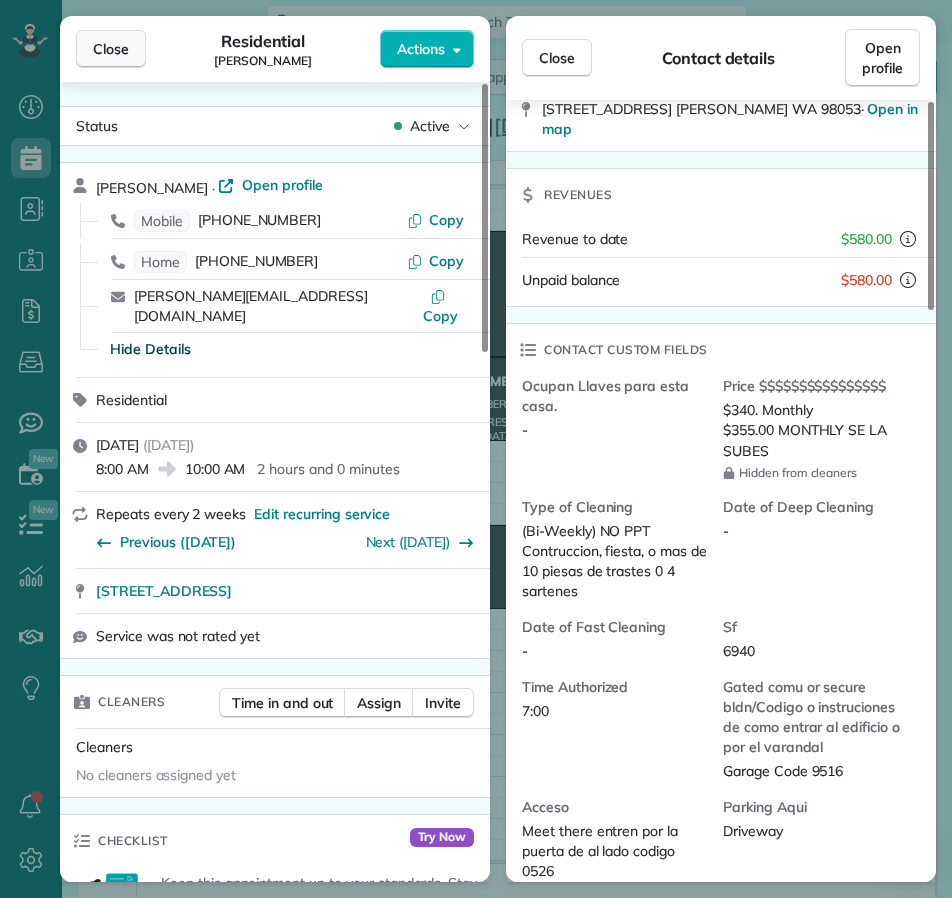 click on "Close" at bounding box center (111, 49) 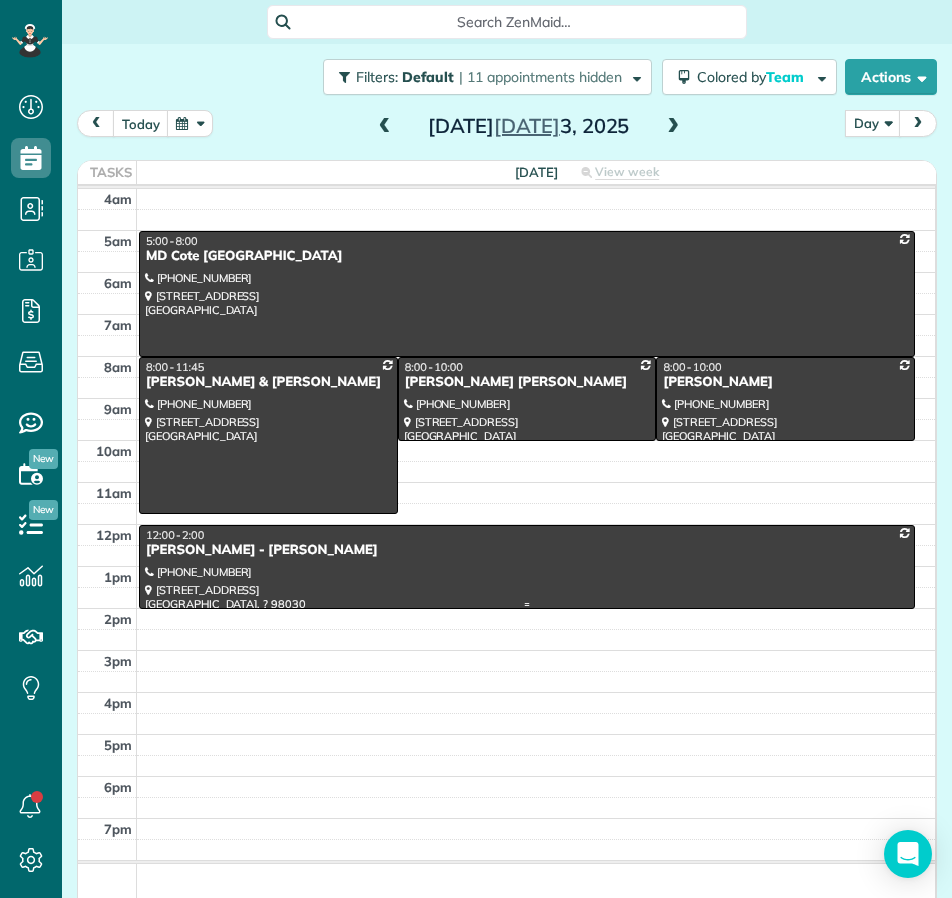 click at bounding box center [527, 567] 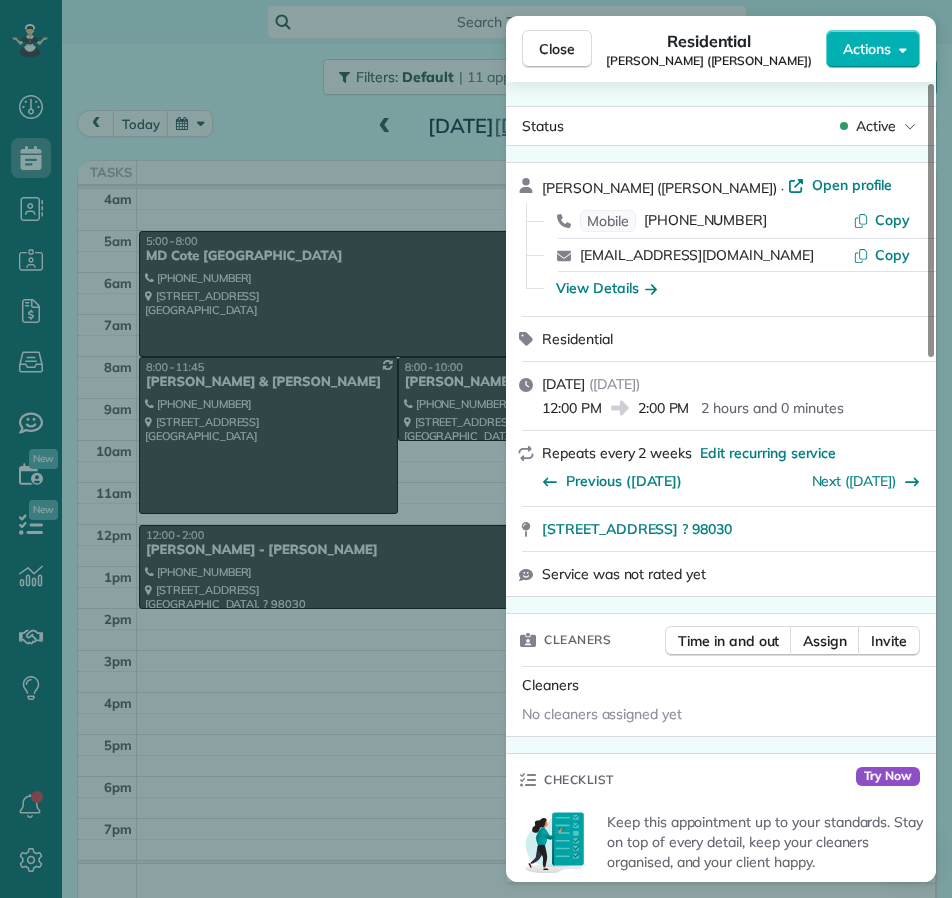 drag, startPoint x: 714, startPoint y: 65, endPoint x: 619, endPoint y: 65, distance: 95 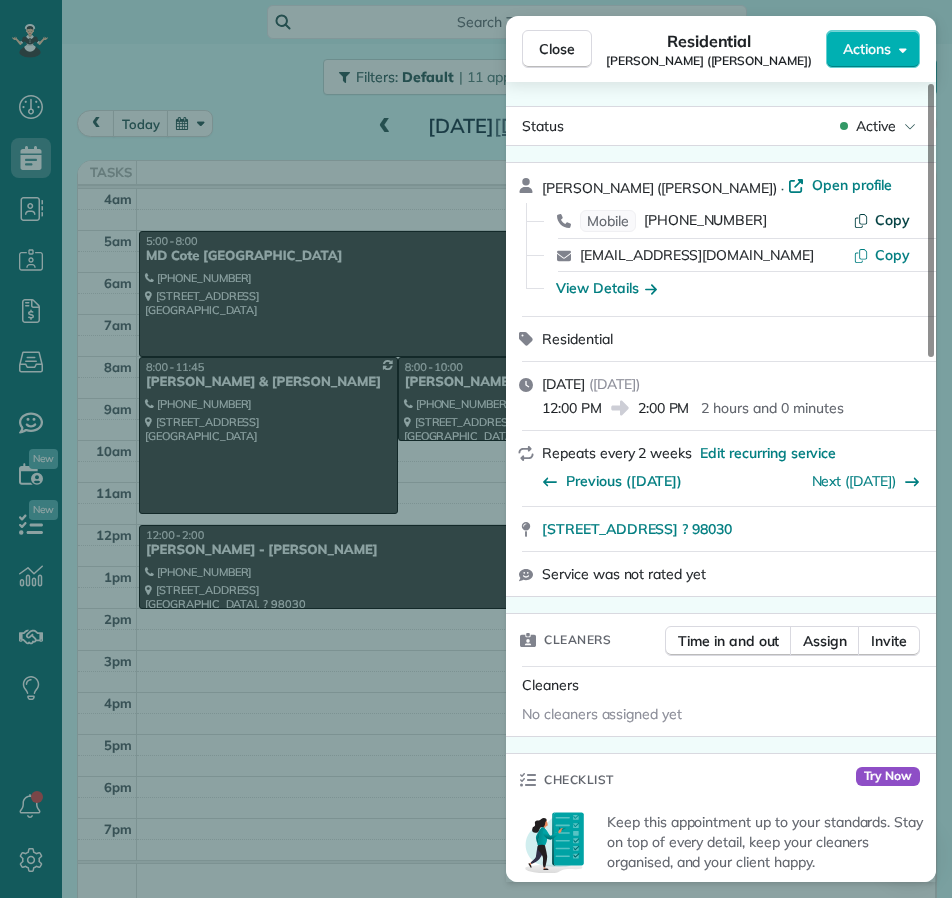 click on "Copy" at bounding box center [881, 220] 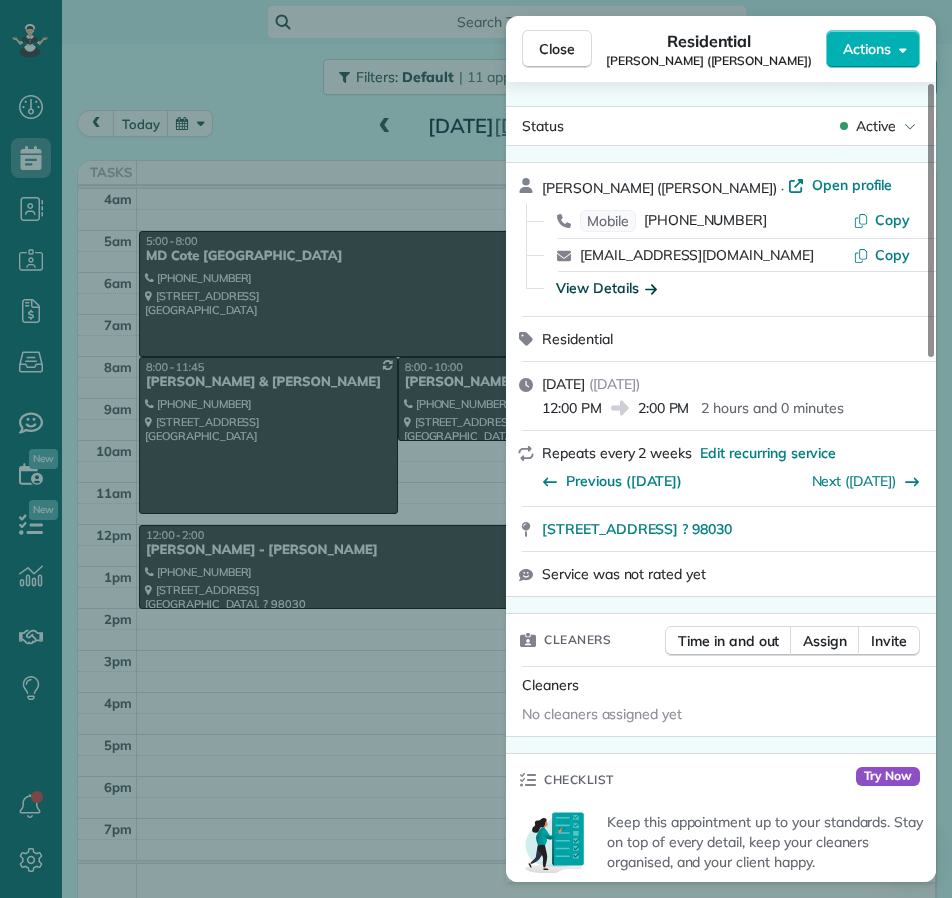 click on "View Details" at bounding box center (606, 288) 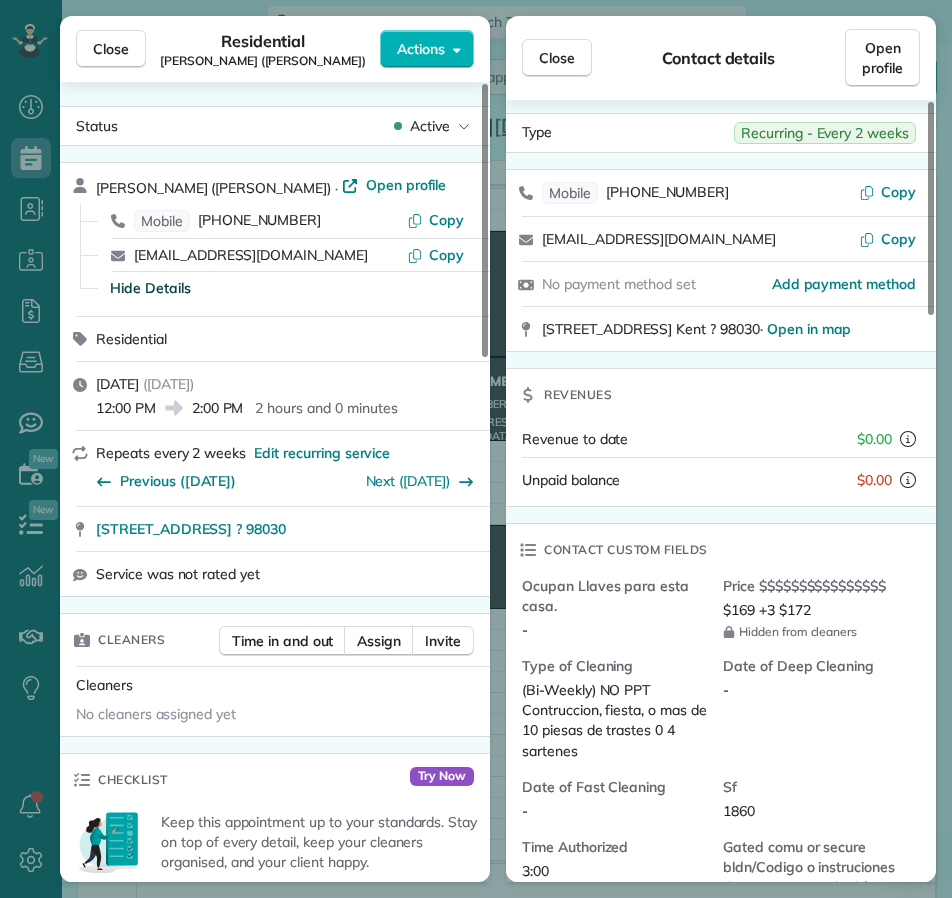 scroll, scrollTop: 0, scrollLeft: 0, axis: both 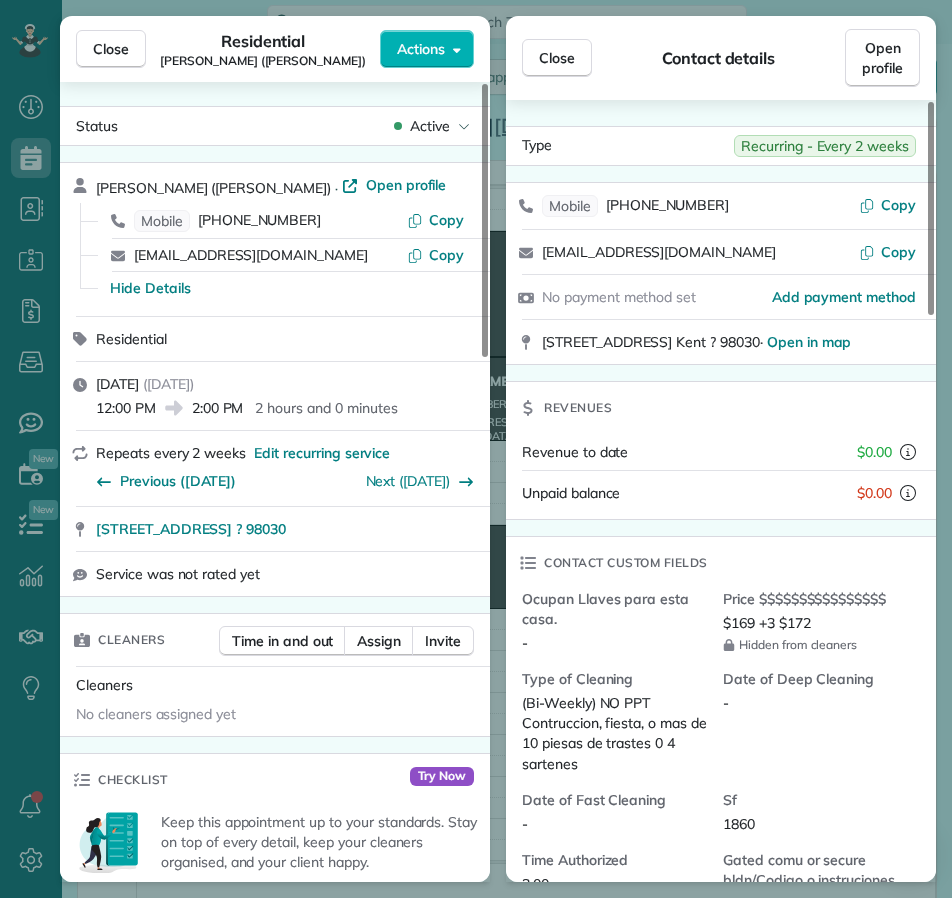drag, startPoint x: 89, startPoint y: 533, endPoint x: 362, endPoint y: 546, distance: 273.30936 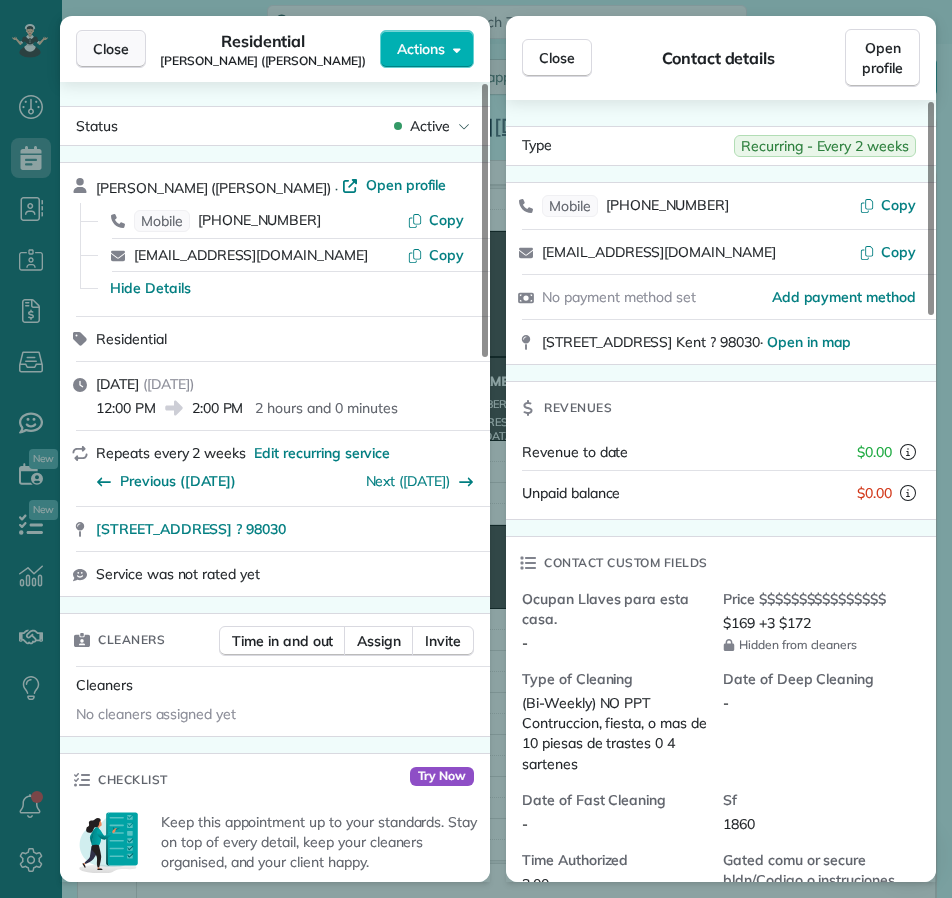 click on "Close" at bounding box center [111, 49] 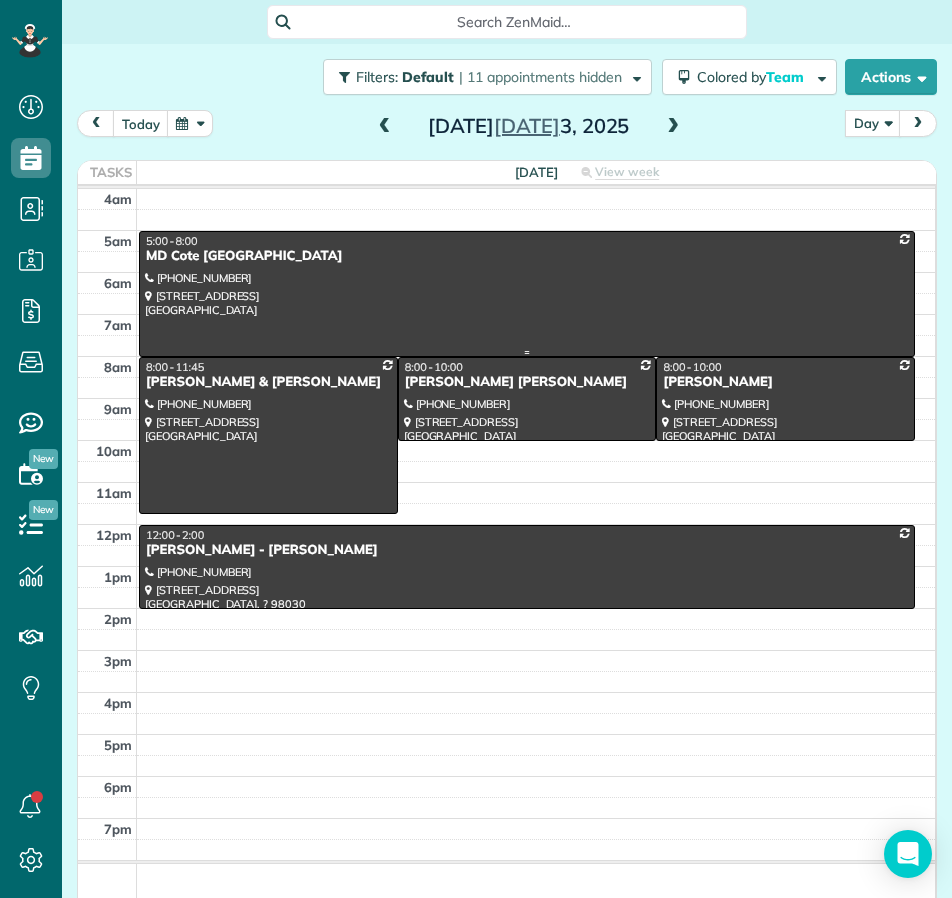 click at bounding box center [527, 294] 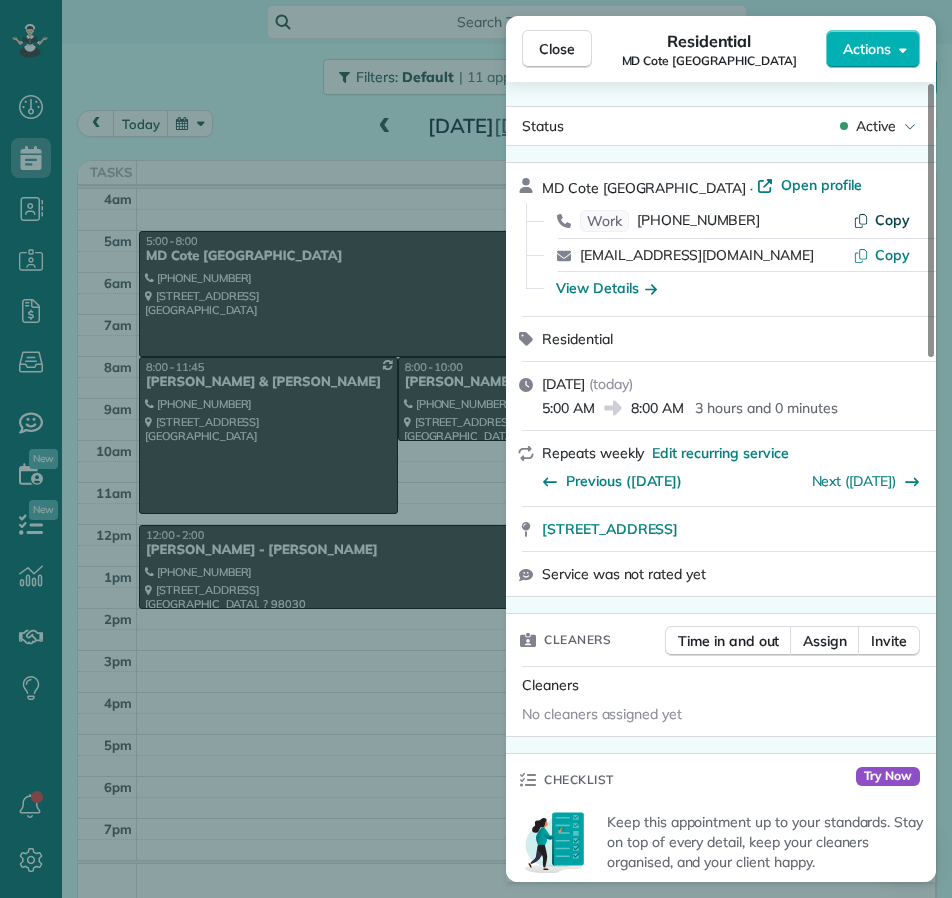click on "Copy" at bounding box center (892, 220) 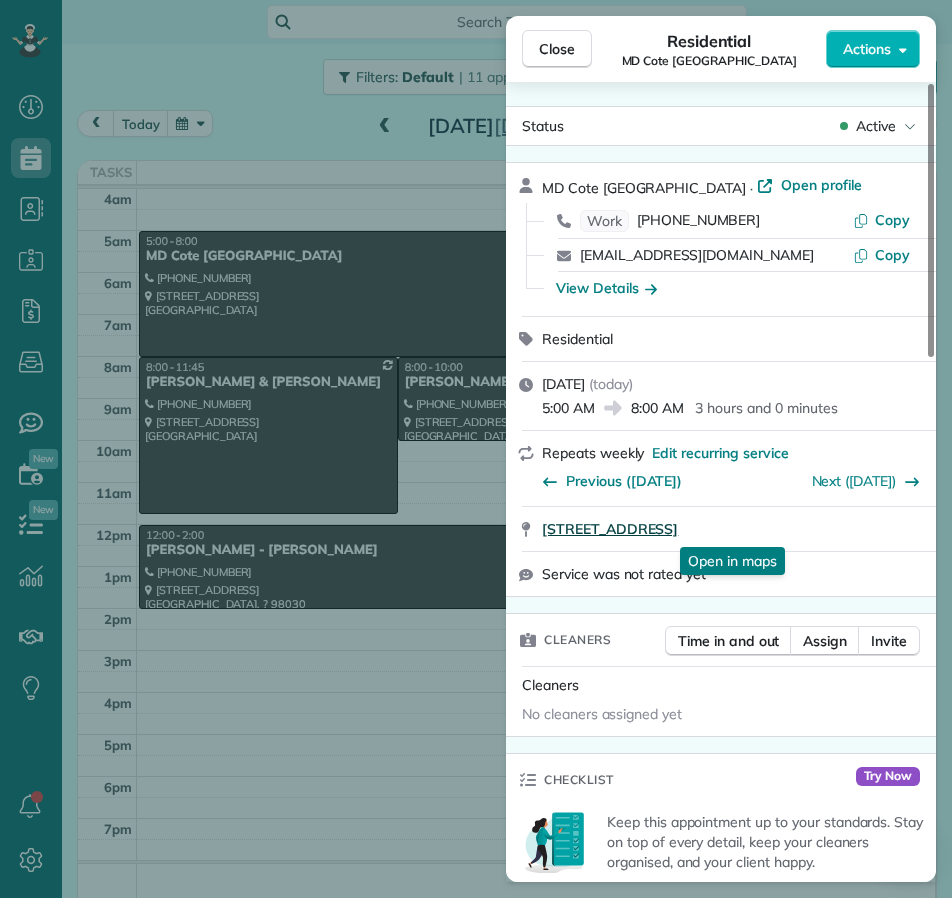 drag, startPoint x: 535, startPoint y: 536, endPoint x: 850, endPoint y: 534, distance: 315.00635 